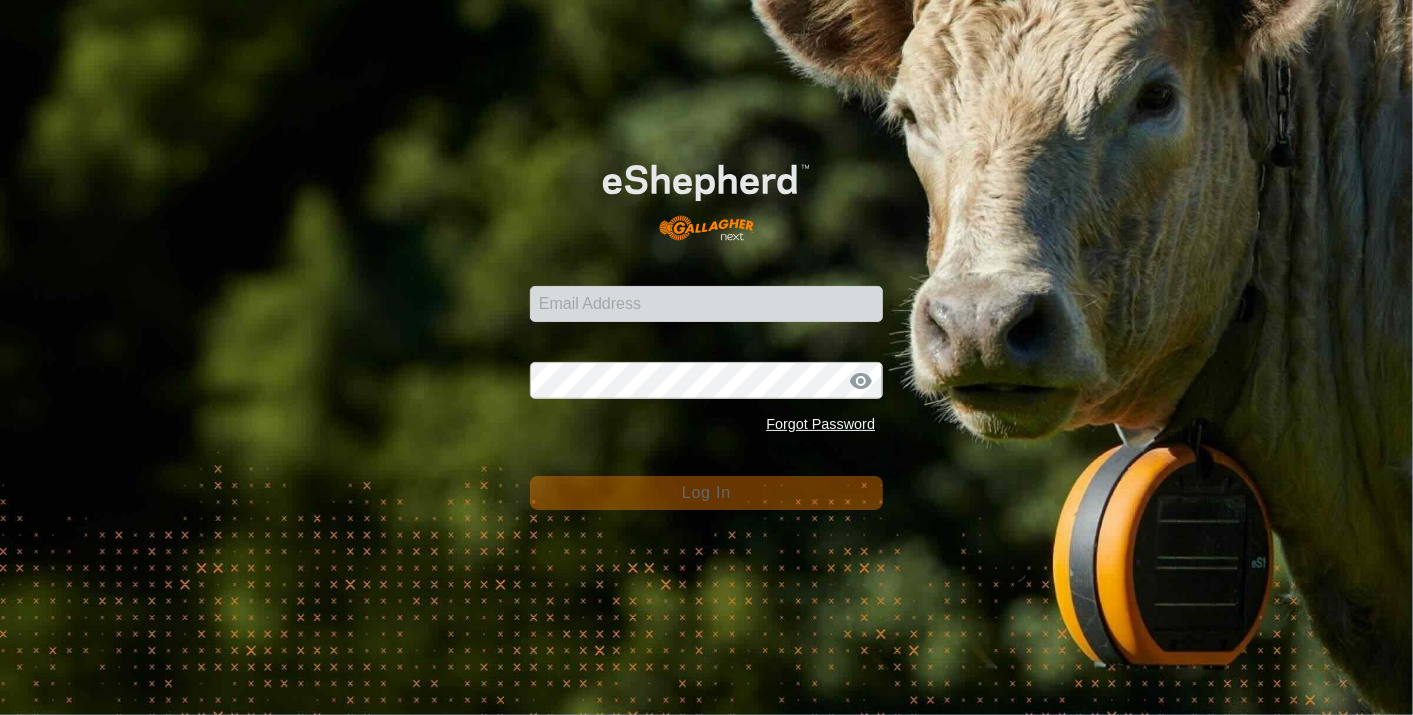 scroll, scrollTop: 0, scrollLeft: 0, axis: both 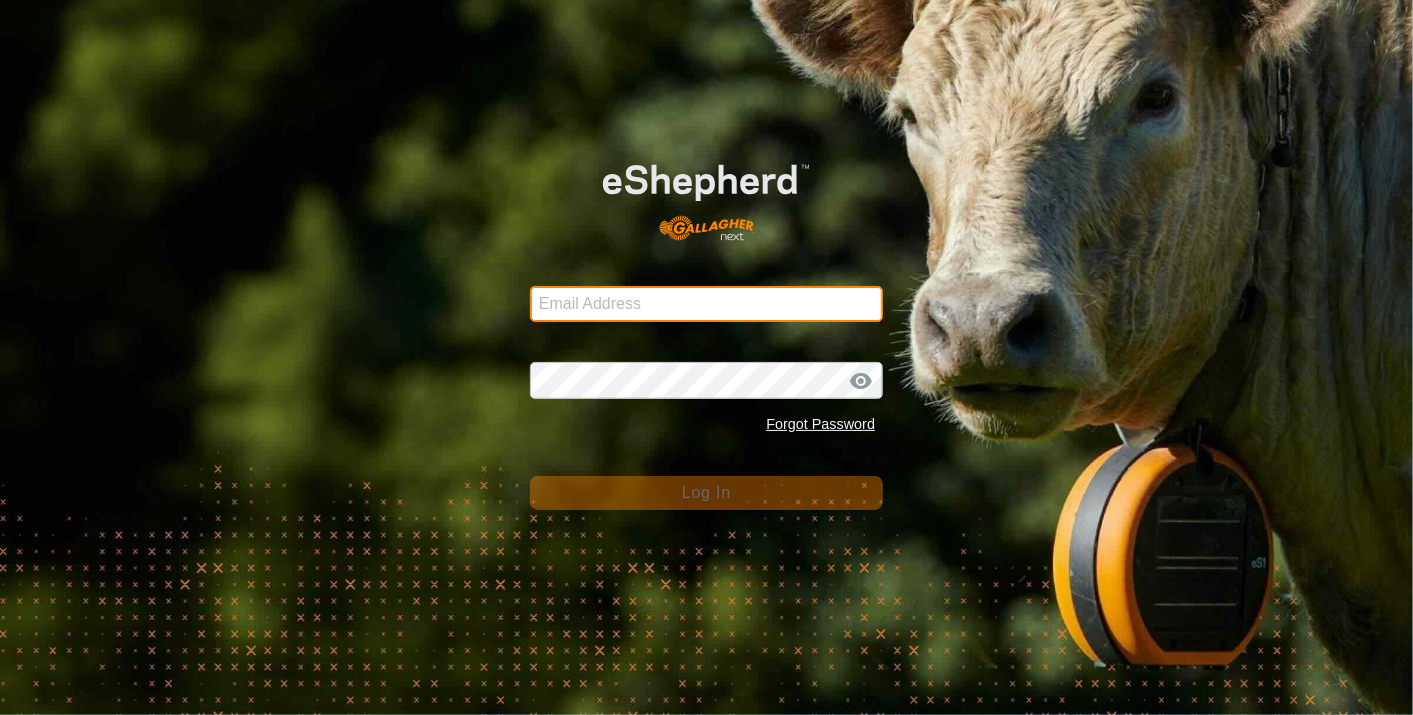 type on "swovens@gmail.com" 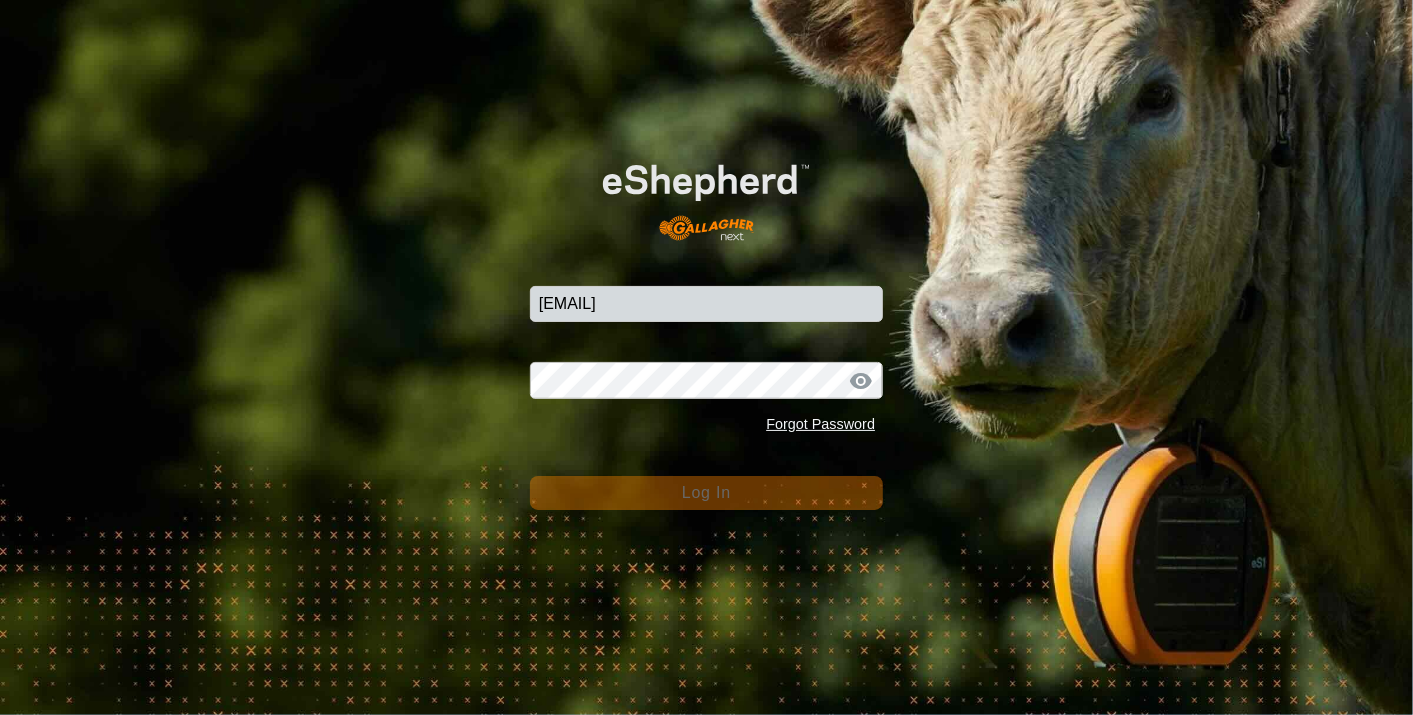 click on "Log In" 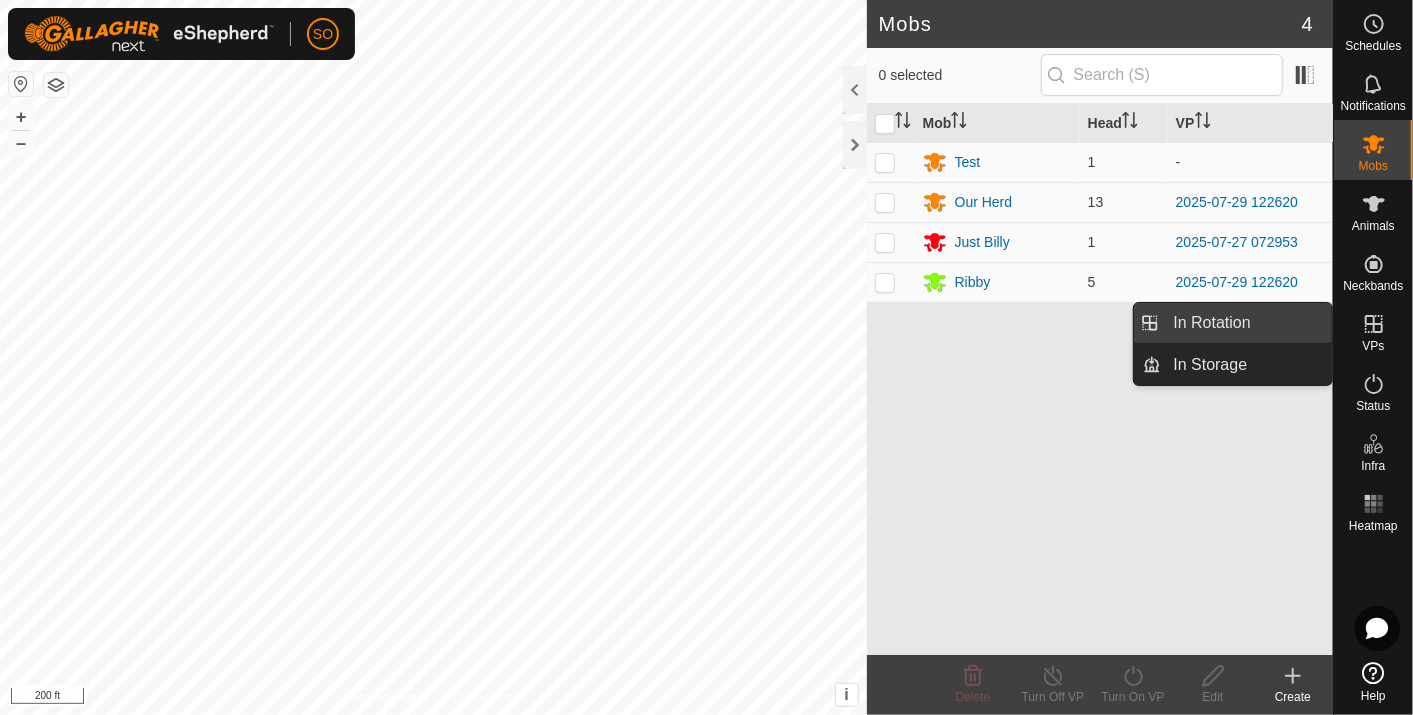 click on "In Rotation" at bounding box center (1247, 323) 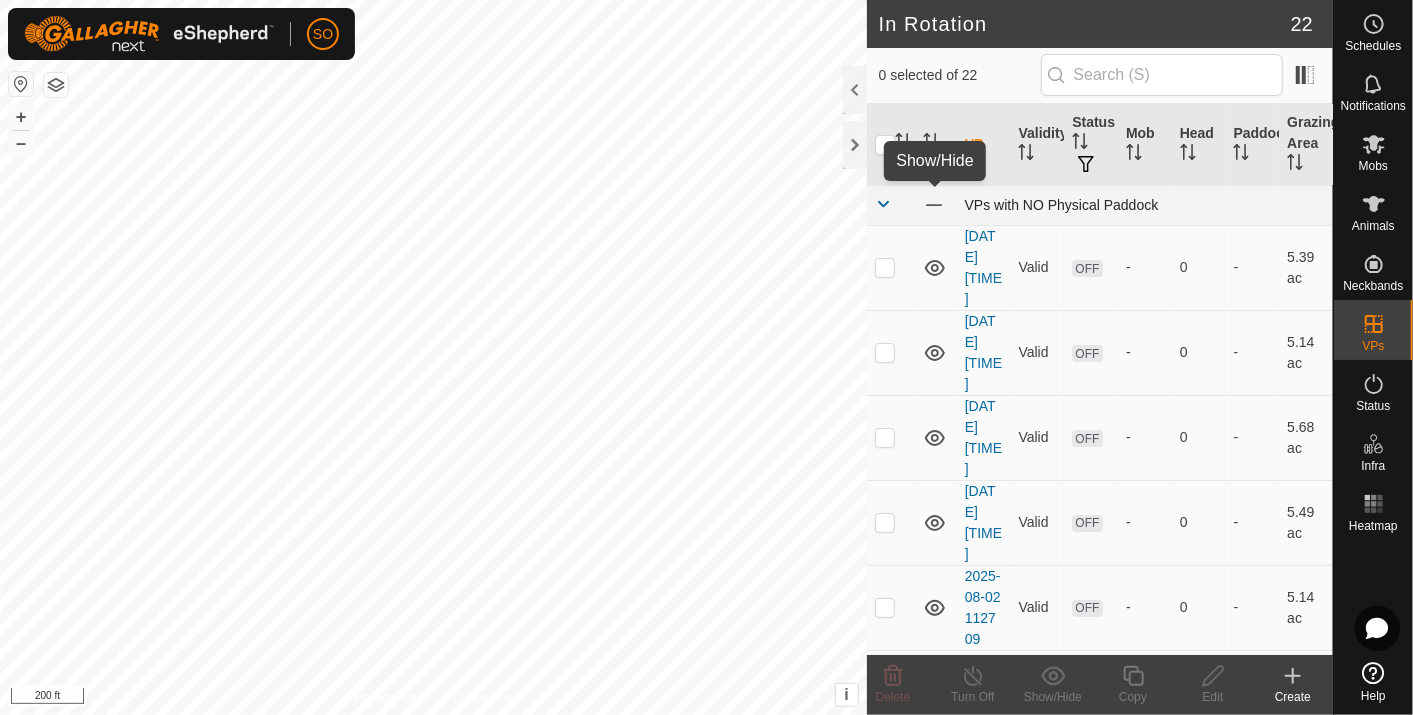 click at bounding box center [934, 205] 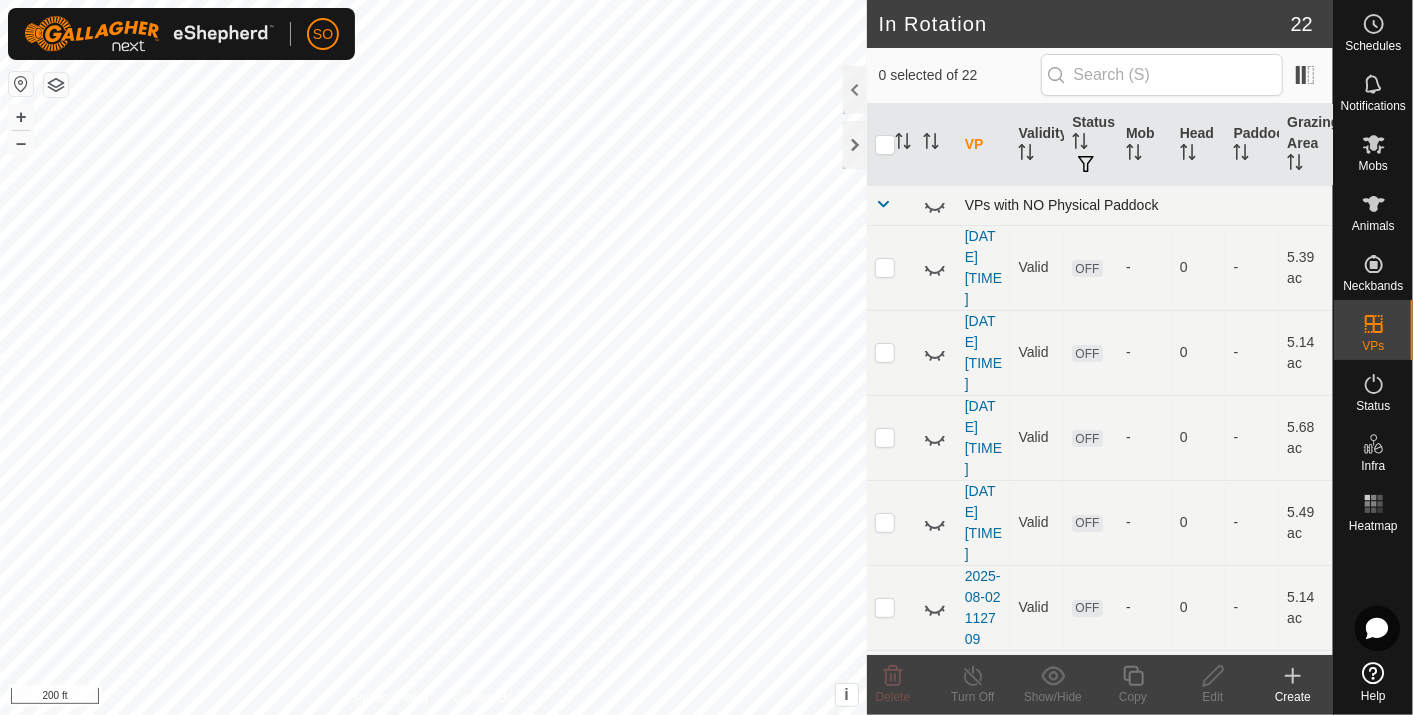 click 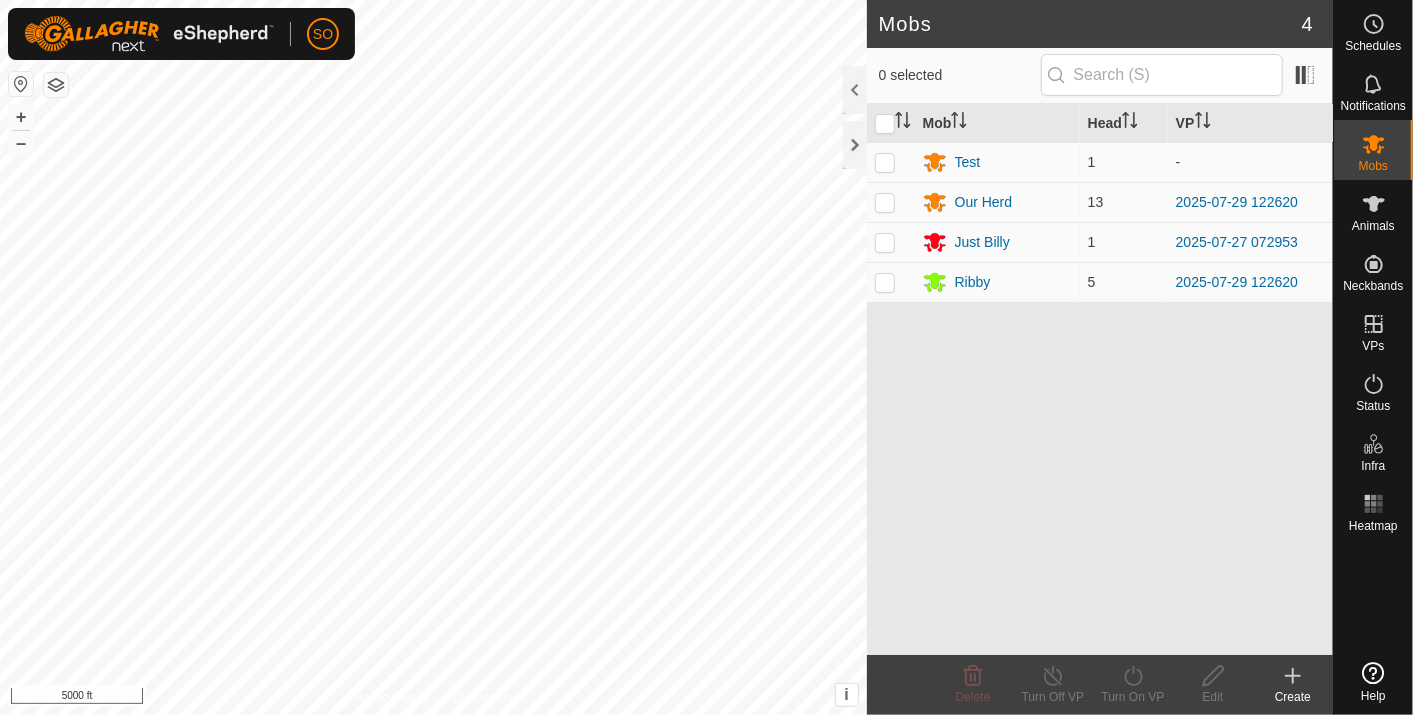 scroll, scrollTop: 0, scrollLeft: 0, axis: both 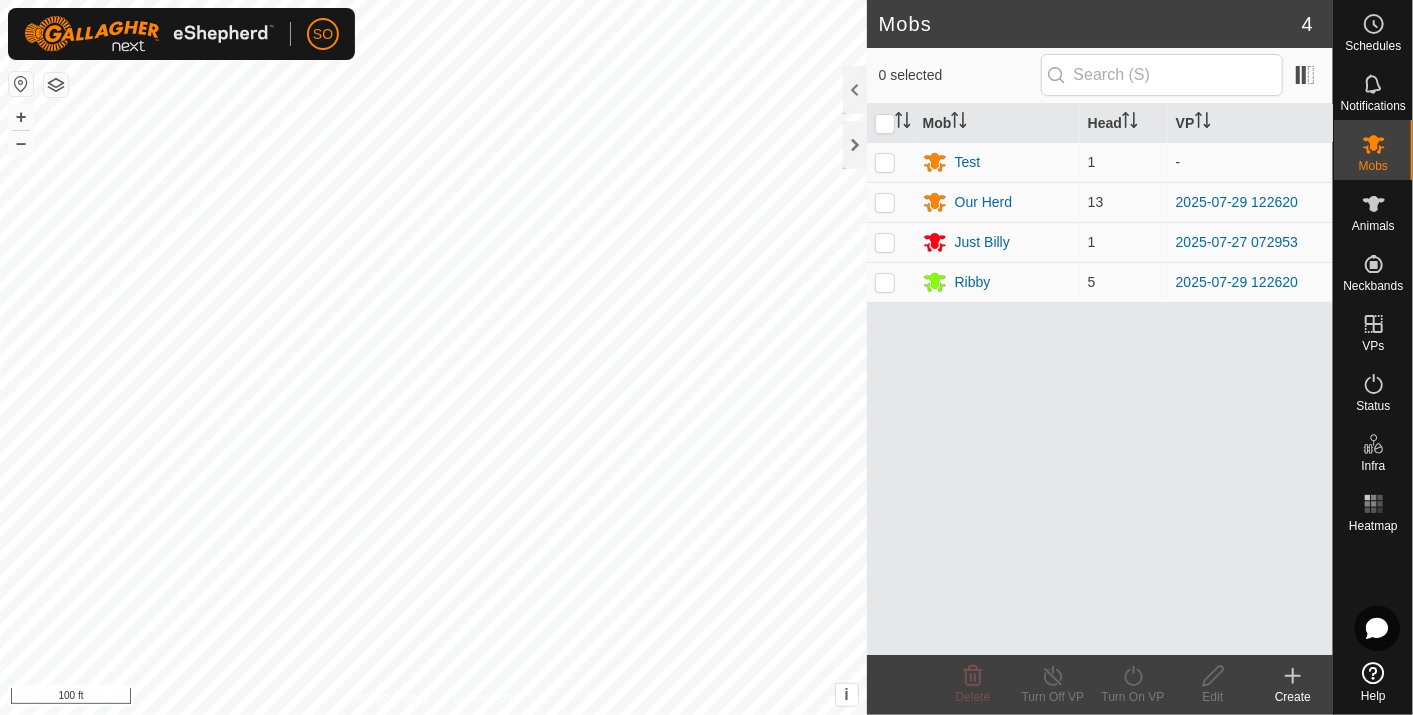 click on "SO Schedules Notifications Mobs Animals Neckbands VPs Status Infra Heatmap Help Mobs 4  0 selected   Mob   Head   VP  Test 1  -  Our Herd 13 [DATE] [TIME] Just [NAME] 1 [DATE] [TIME] Ribby 5 [DATE] [TIME] Delete  Turn Off VP   Turn On VP   Edit   Create  Privacy Policy Contact Us + – ⇧ i This application includes HERE Maps. © 2024 HERE. All rights reserved. 100 ft" at bounding box center (706, 357) 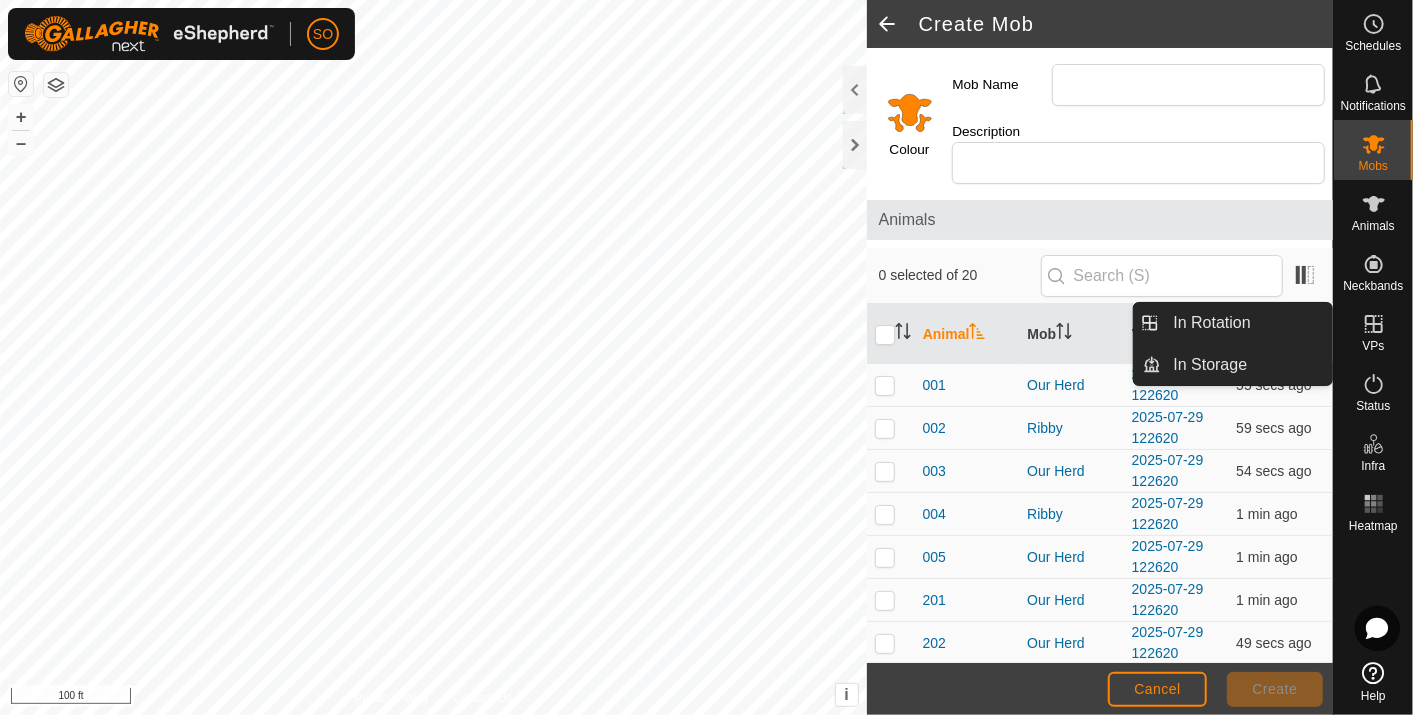 click 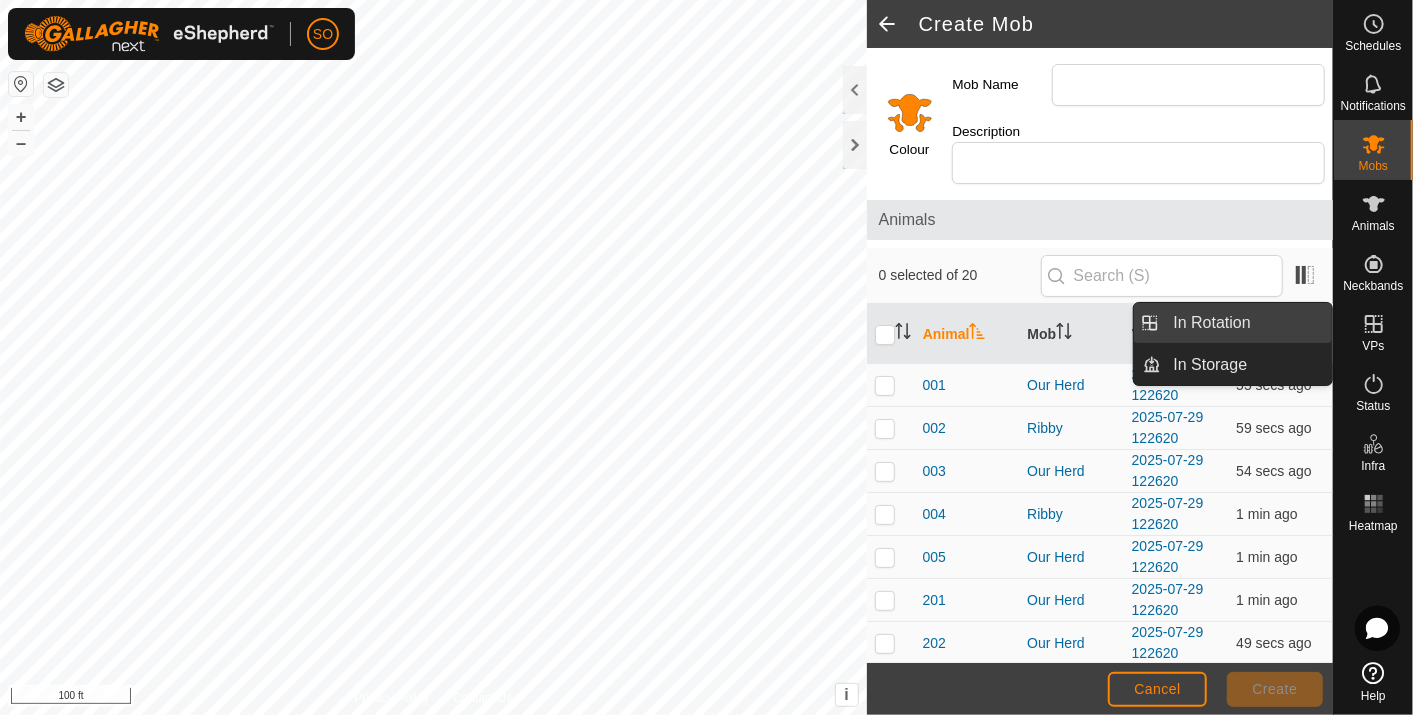 click on "In Rotation" at bounding box center (1247, 323) 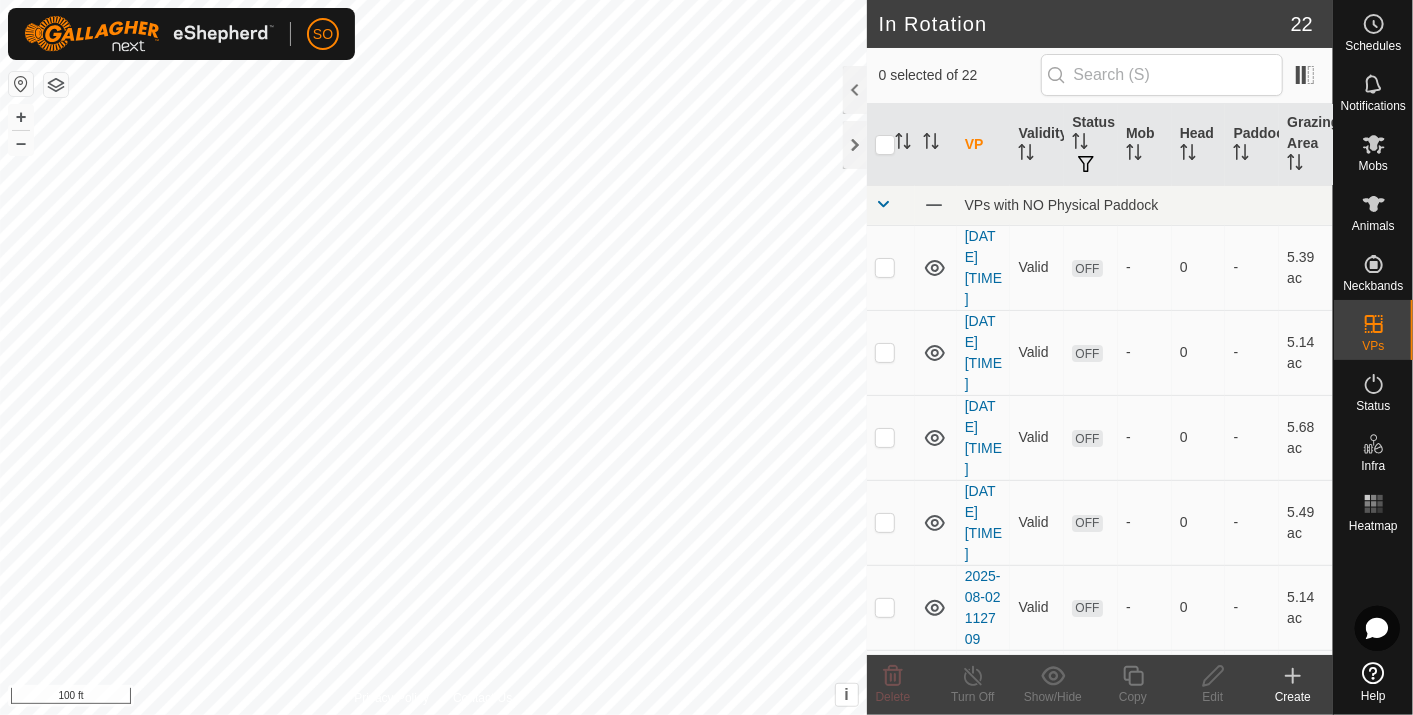 click 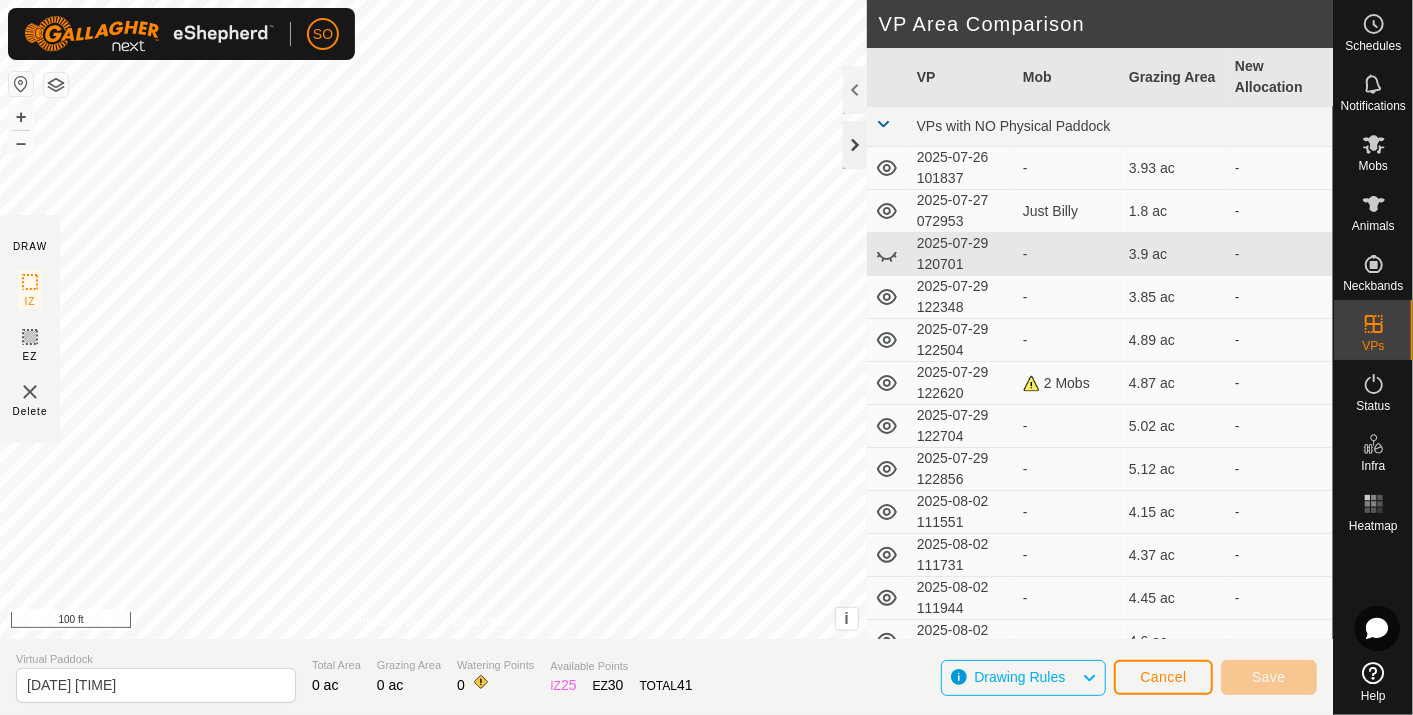 click 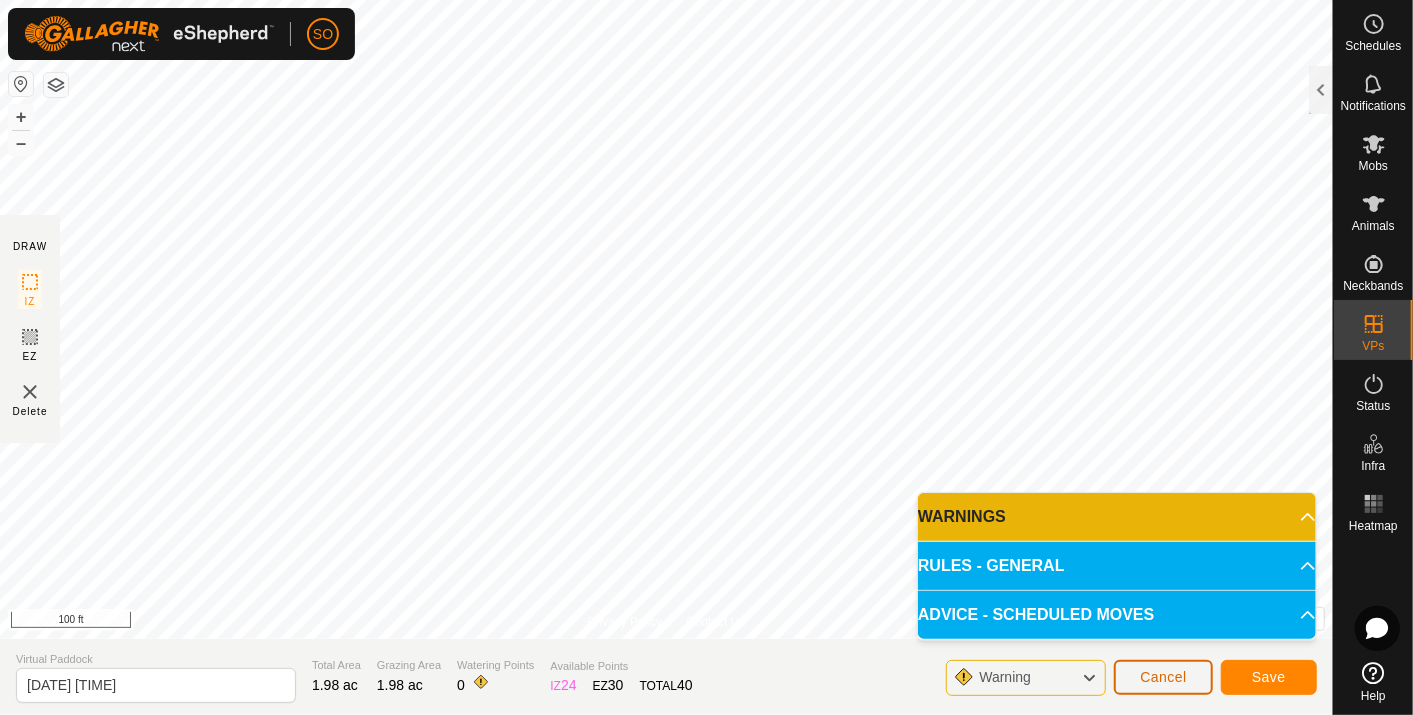 click on "Cancel" 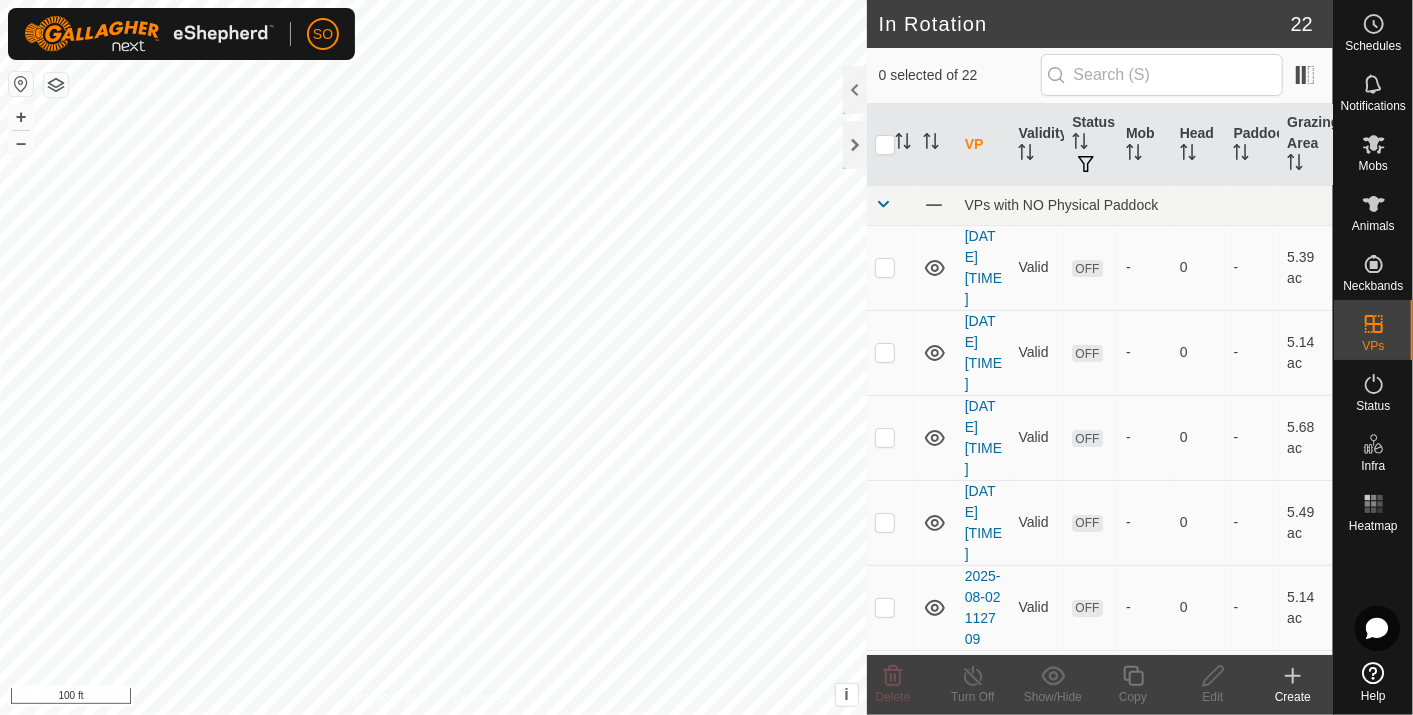 click 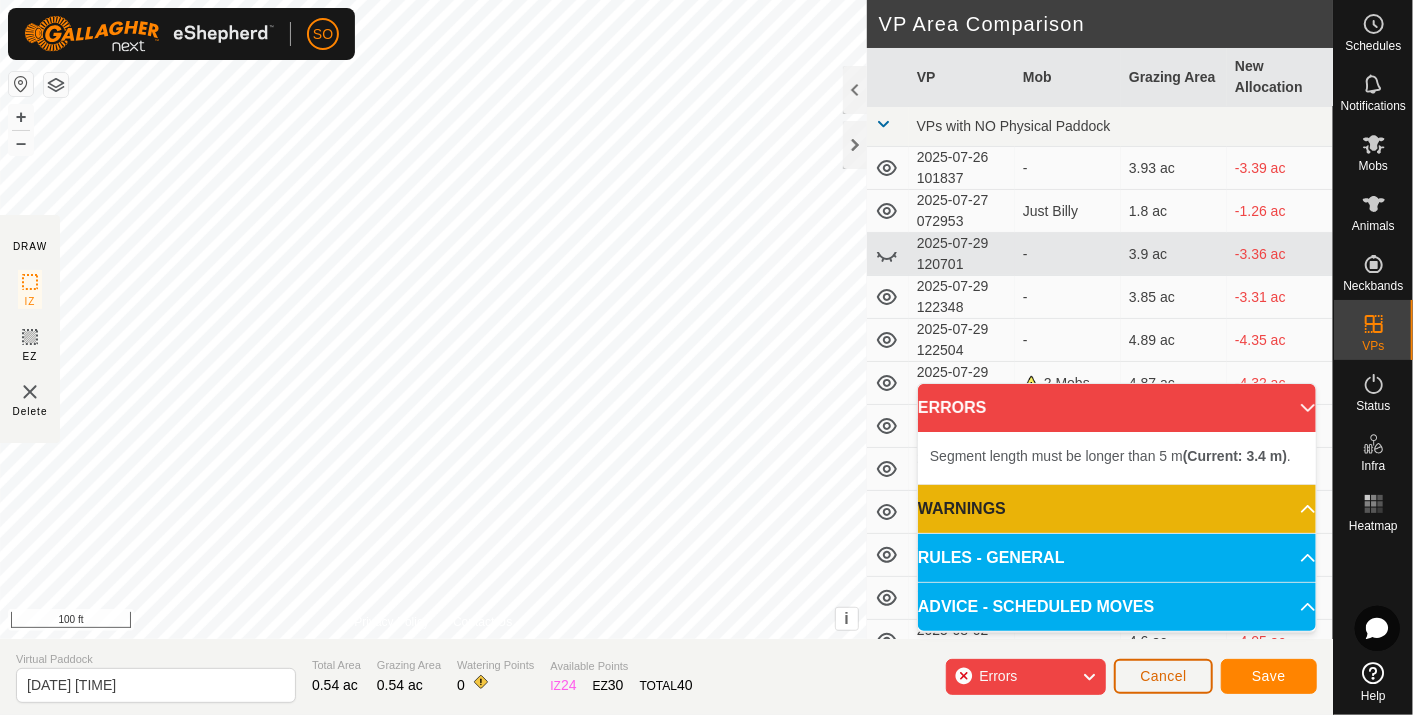 click on "Cancel" 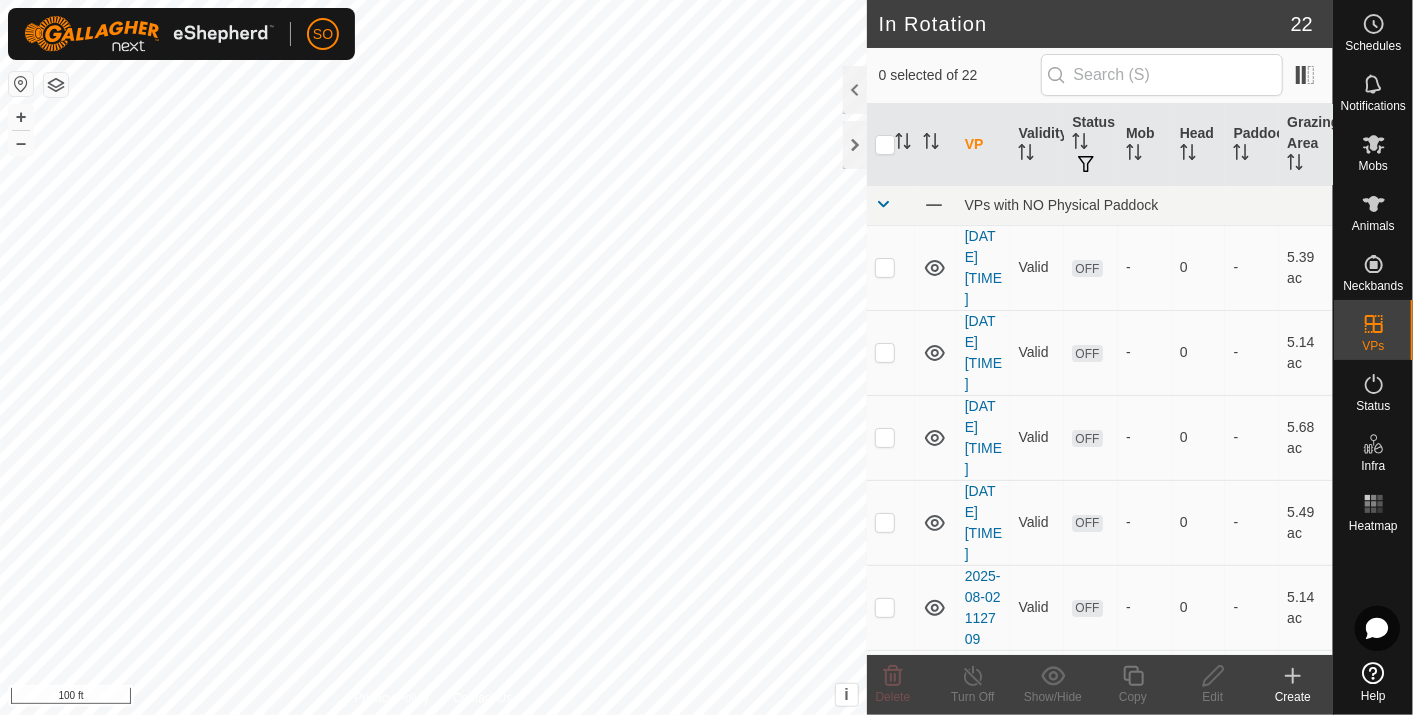 click 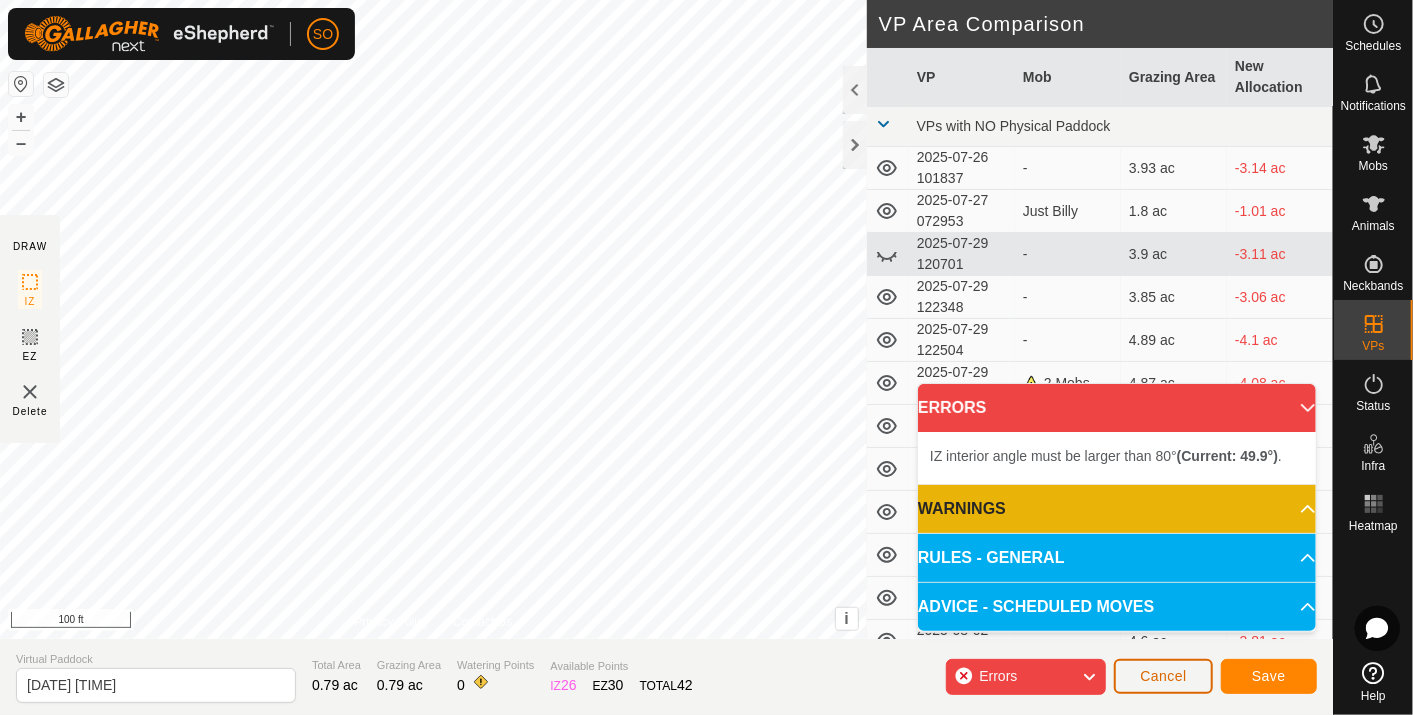 click on "Cancel" 